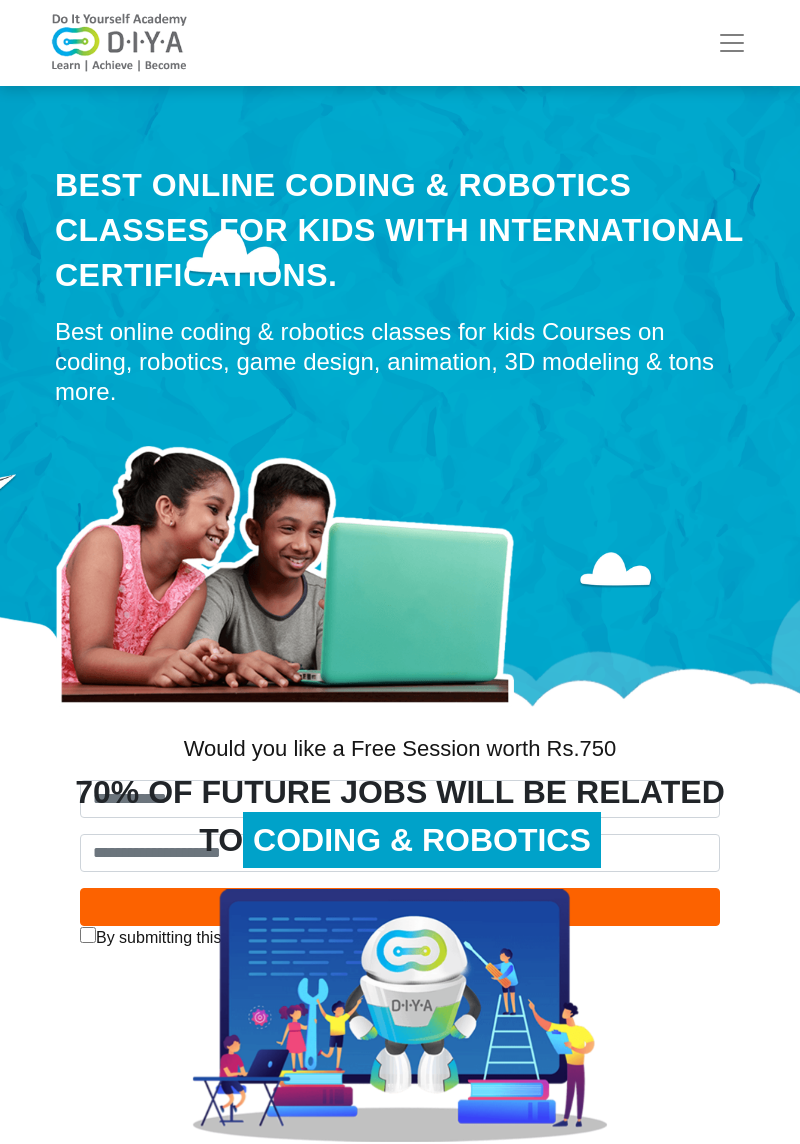 scroll, scrollTop: 1367, scrollLeft: 0, axis: vertical 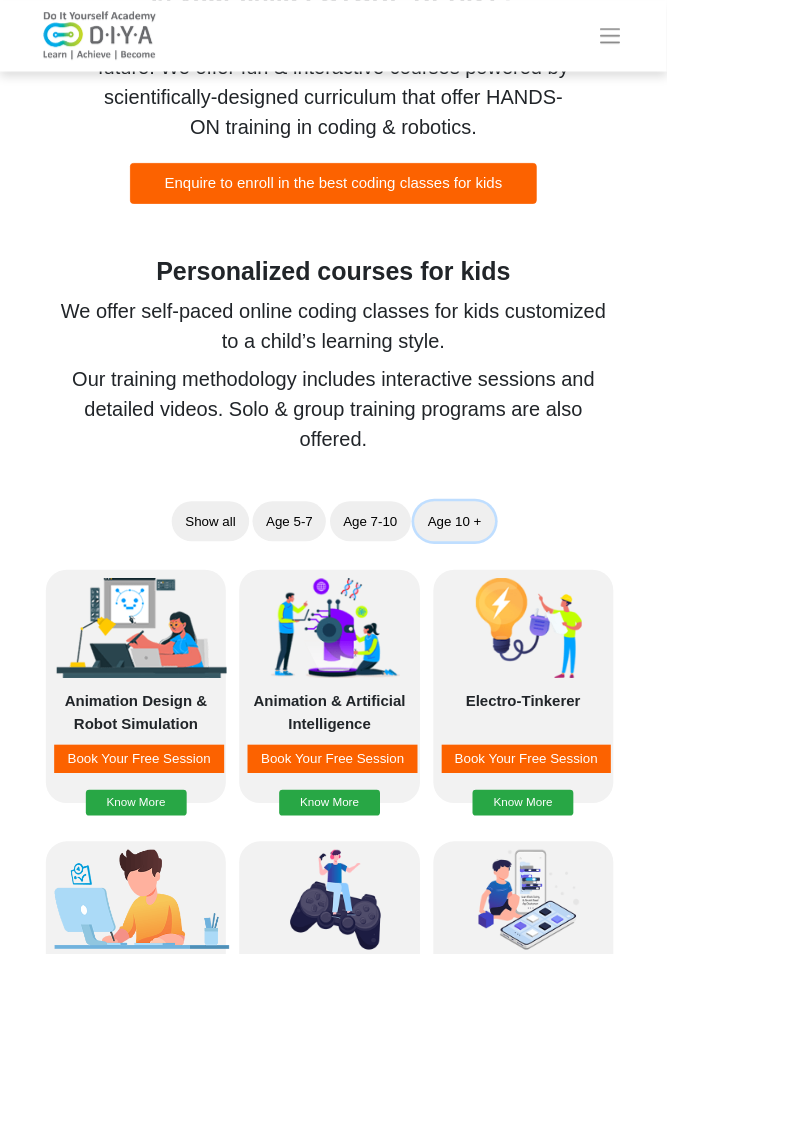 click on "Age 10 +" at bounding box center (545, 626) 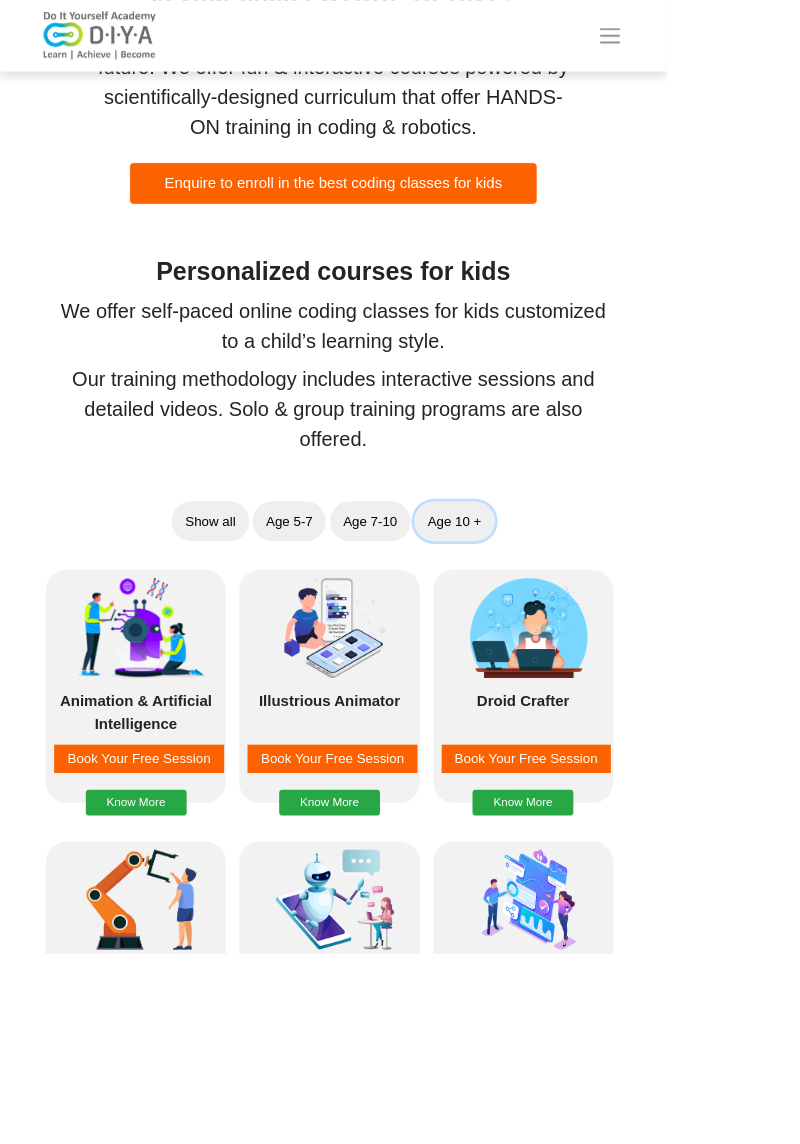 click on "Age 10 +" at bounding box center (545, 626) 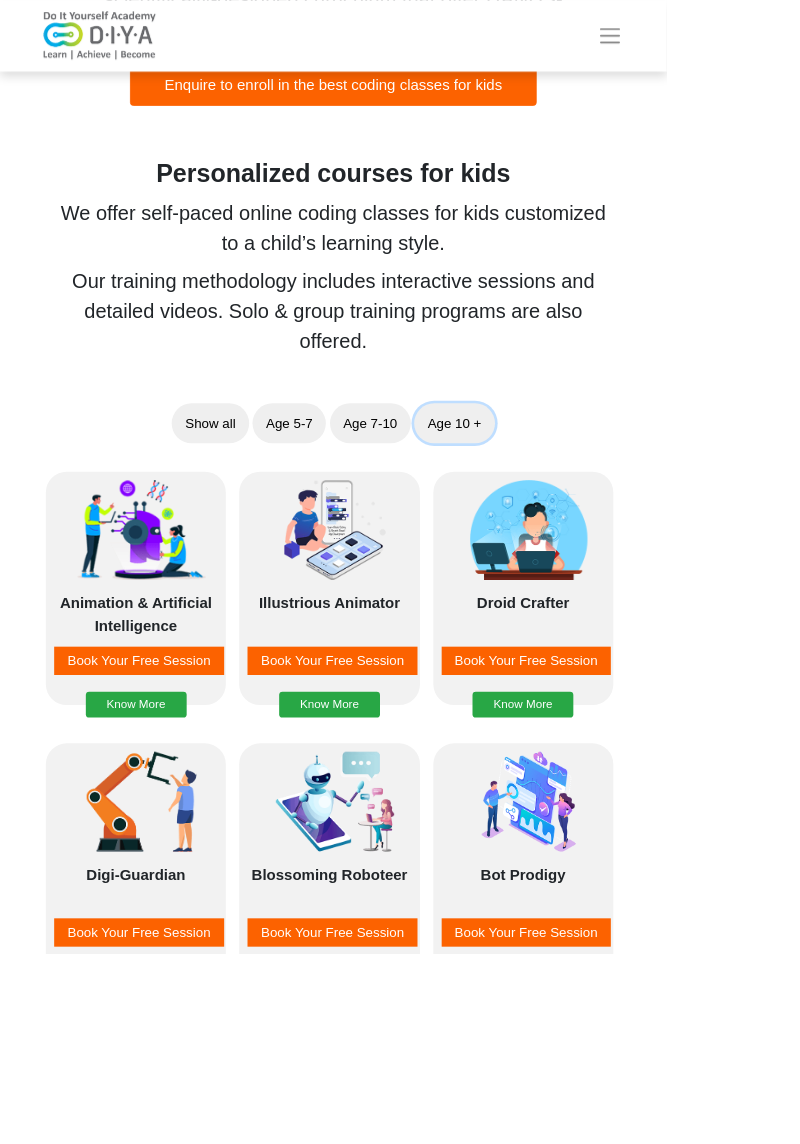 scroll, scrollTop: 1304, scrollLeft: 0, axis: vertical 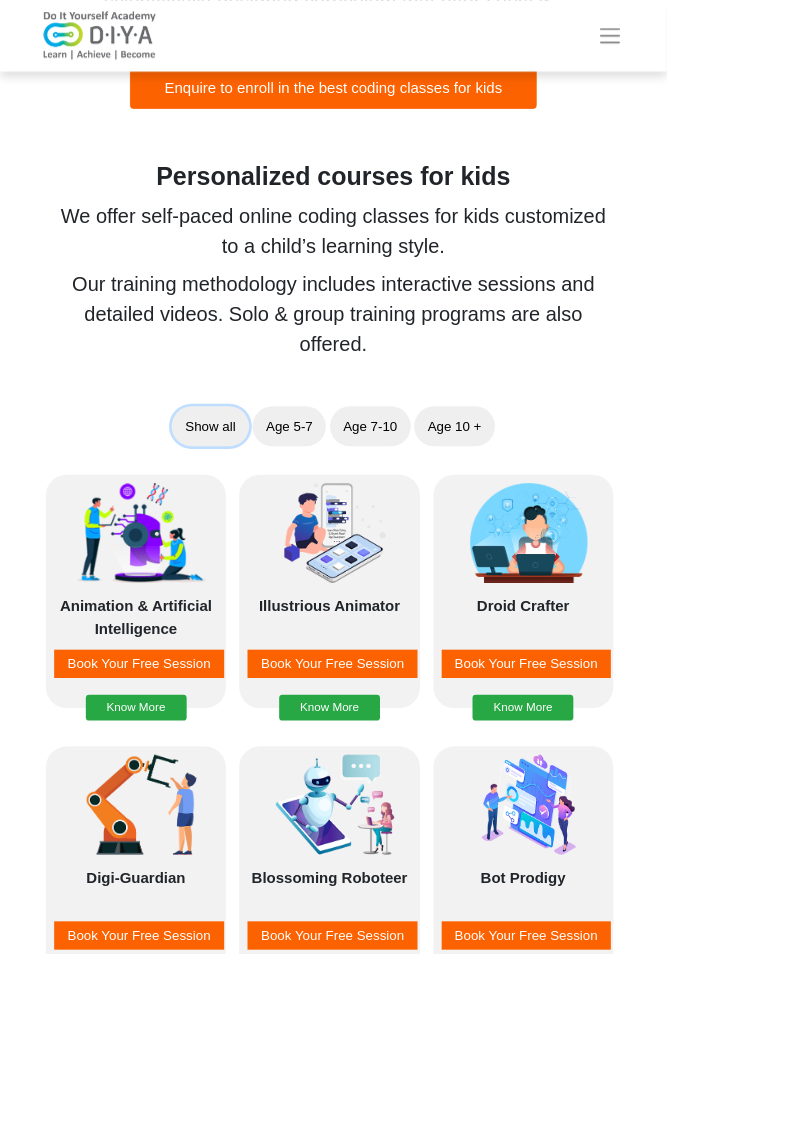 click on "Show all" at bounding box center (252, 512) 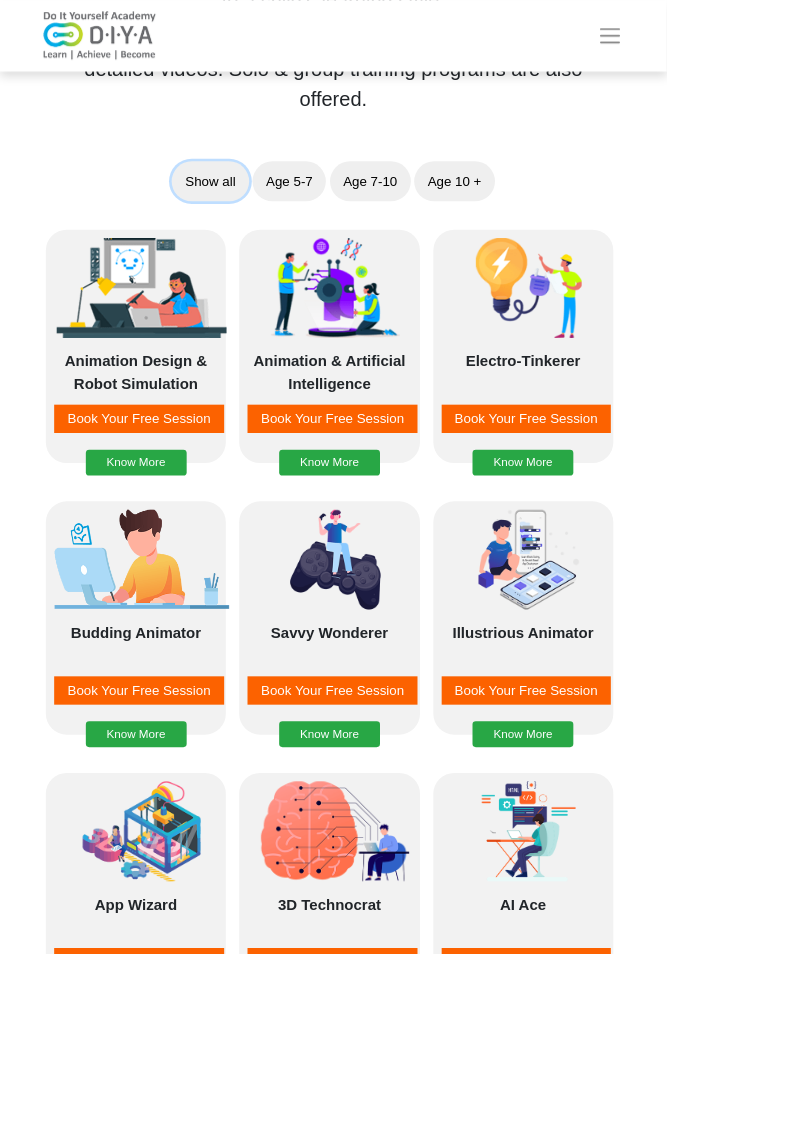 scroll, scrollTop: 1597, scrollLeft: 0, axis: vertical 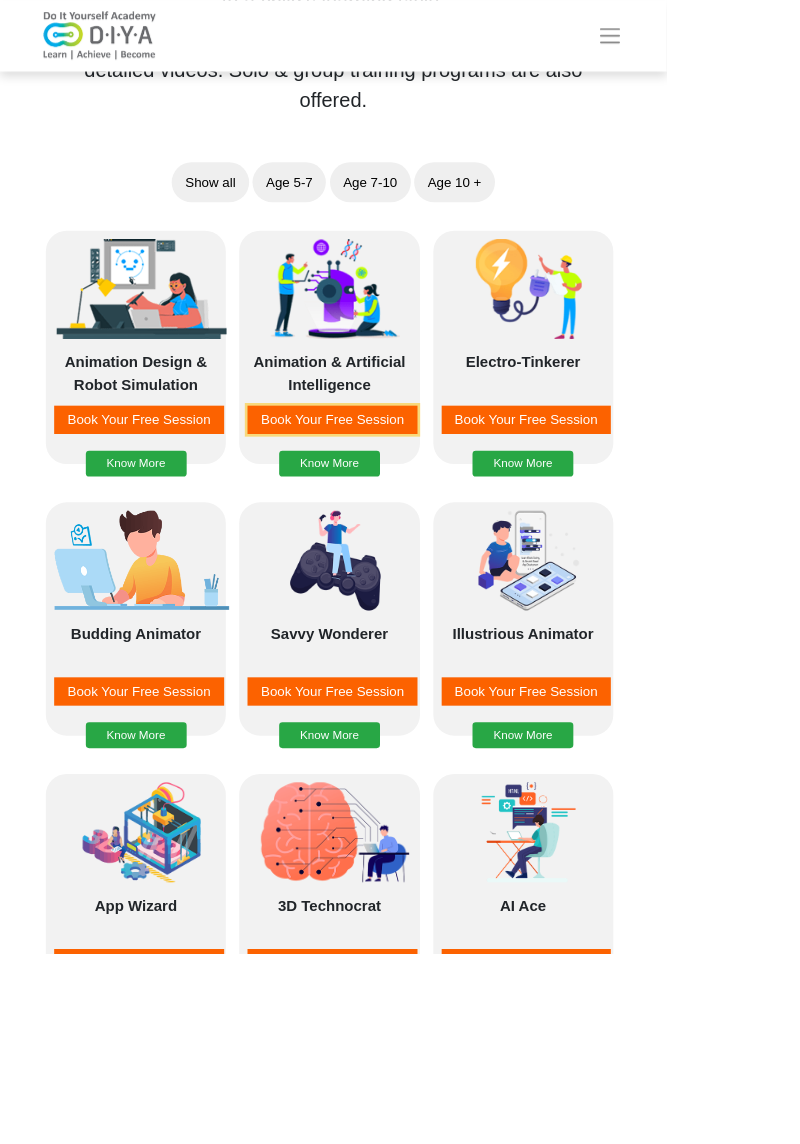 click on "Book Your Free Session" at bounding box center [399, 504] 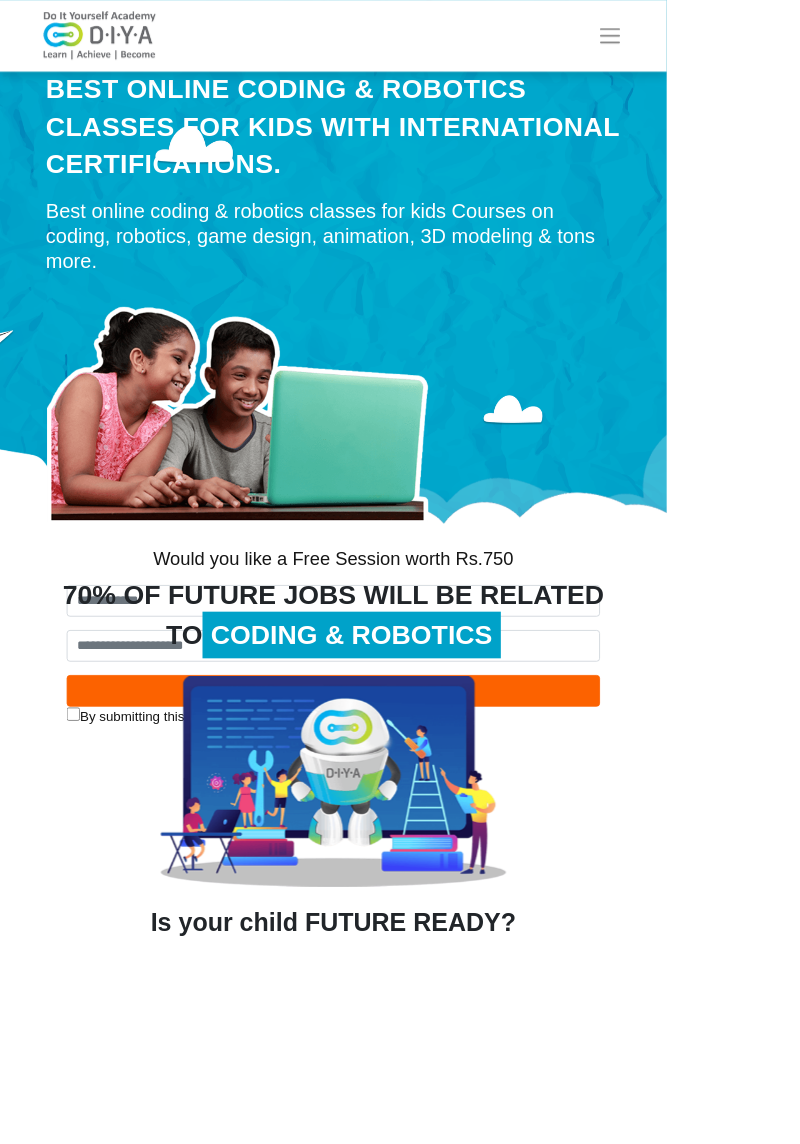 scroll, scrollTop: 34, scrollLeft: 0, axis: vertical 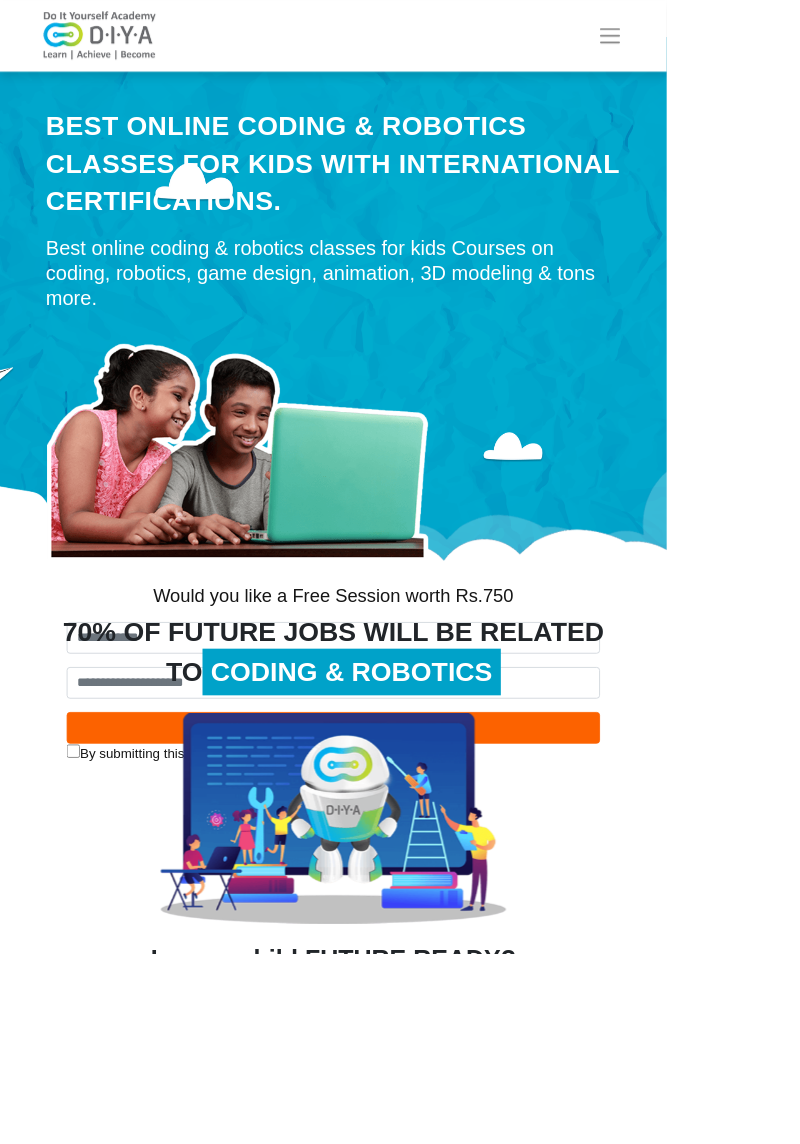 click on "70% OF FUTURE JOBS WILL BE RELATED TO  CODING & ROBOTICS" at bounding box center [400, 782] 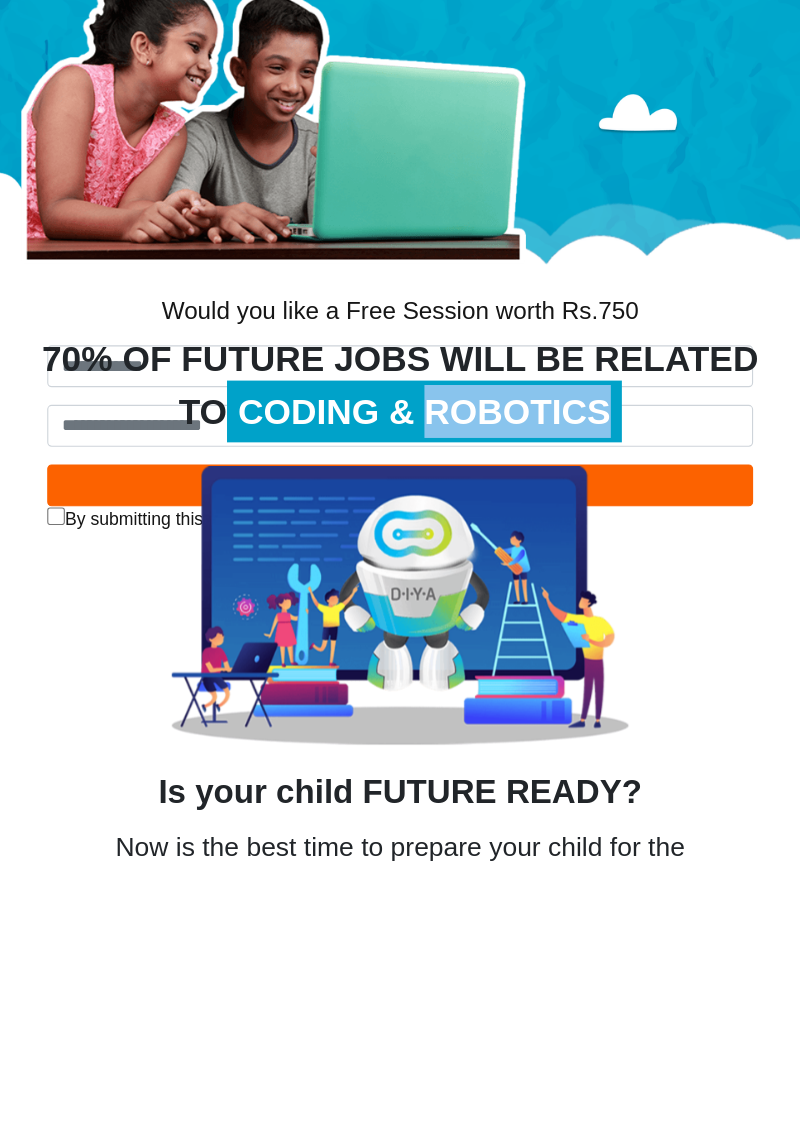 scroll, scrollTop: 259, scrollLeft: 0, axis: vertical 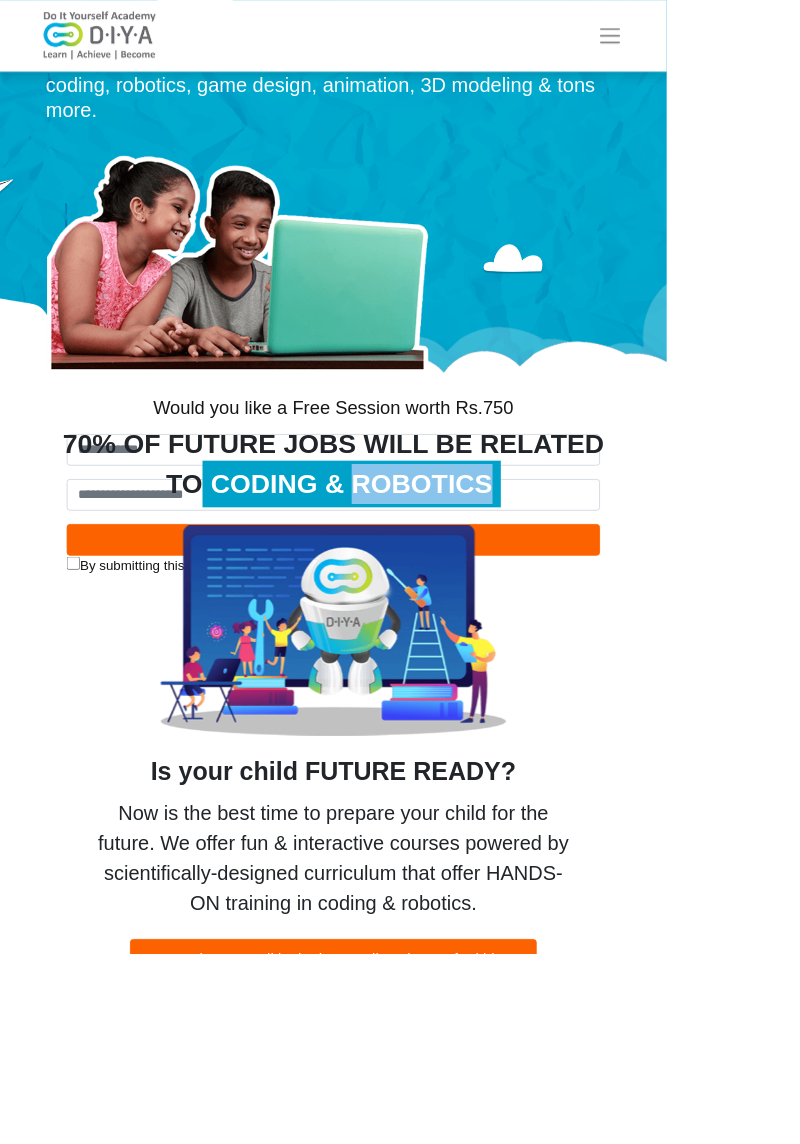 click at bounding box center [400, 756] 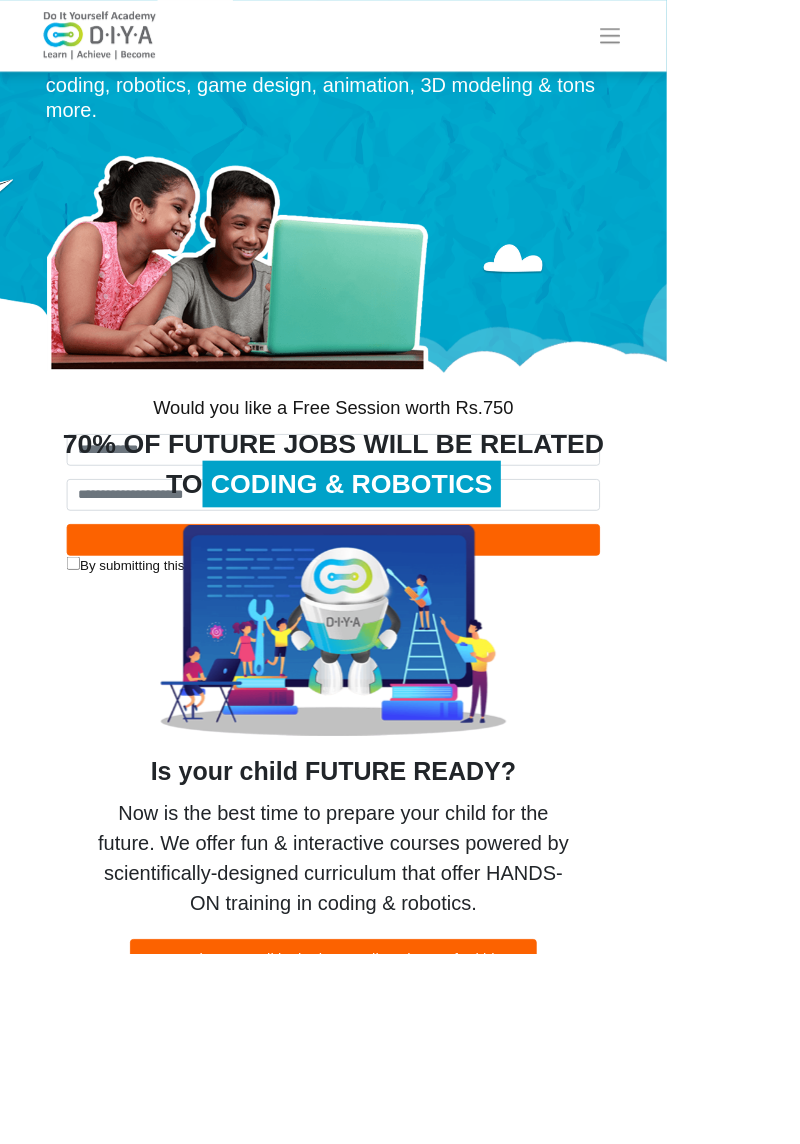 click on "70% OF FUTURE JOBS WILL BE RELATED TO  CODING & ROBOTICS" at bounding box center [400, 557] 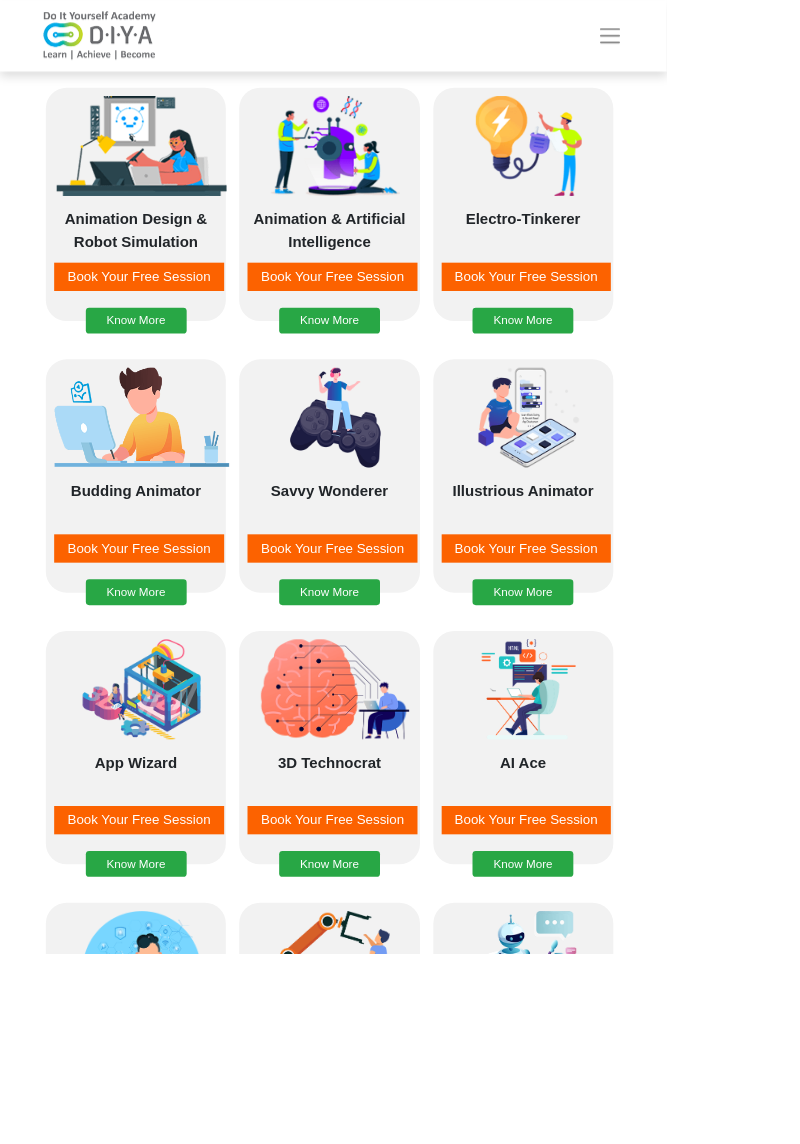scroll, scrollTop: 1717, scrollLeft: 0, axis: vertical 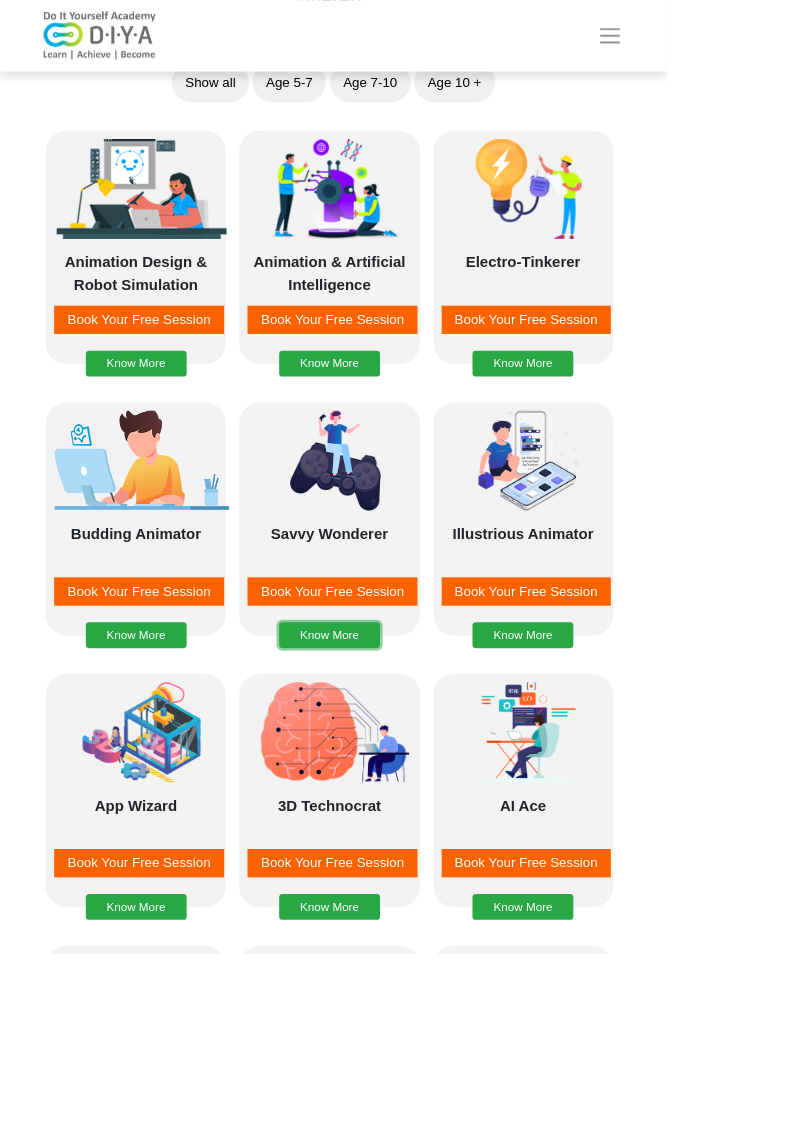 click on "Know More" at bounding box center (163, 762) 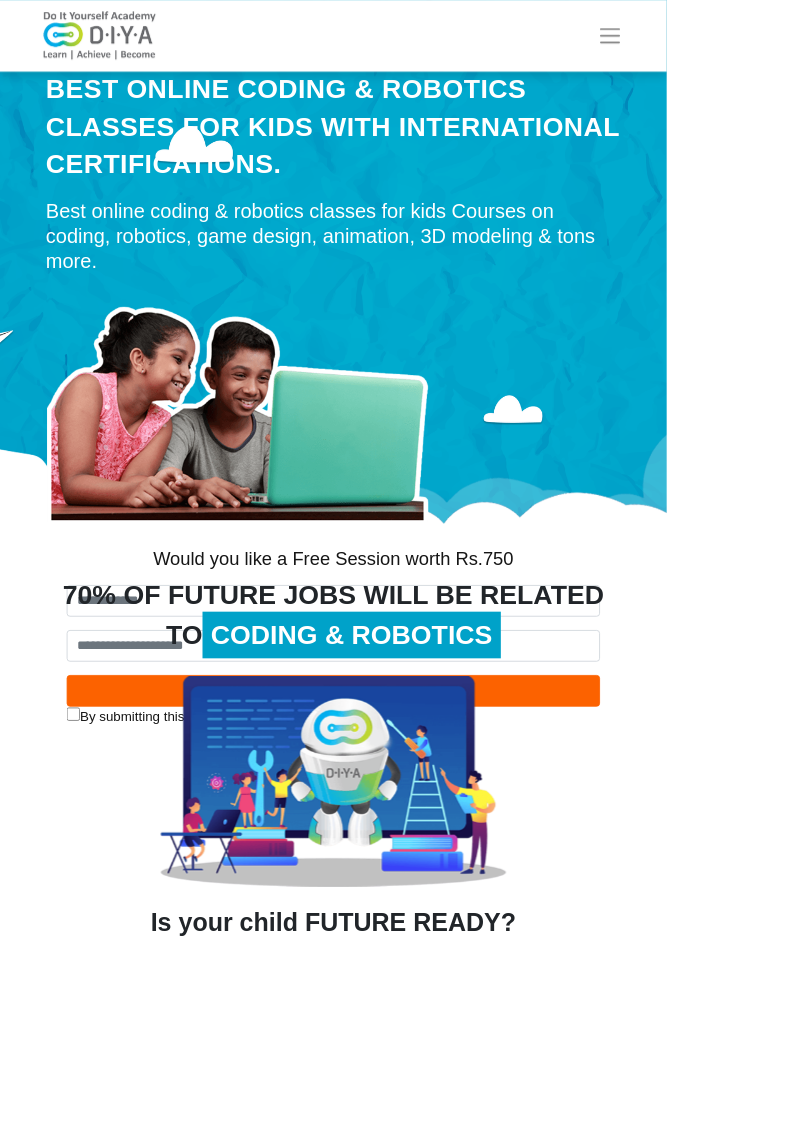 scroll, scrollTop: 0, scrollLeft: 0, axis: both 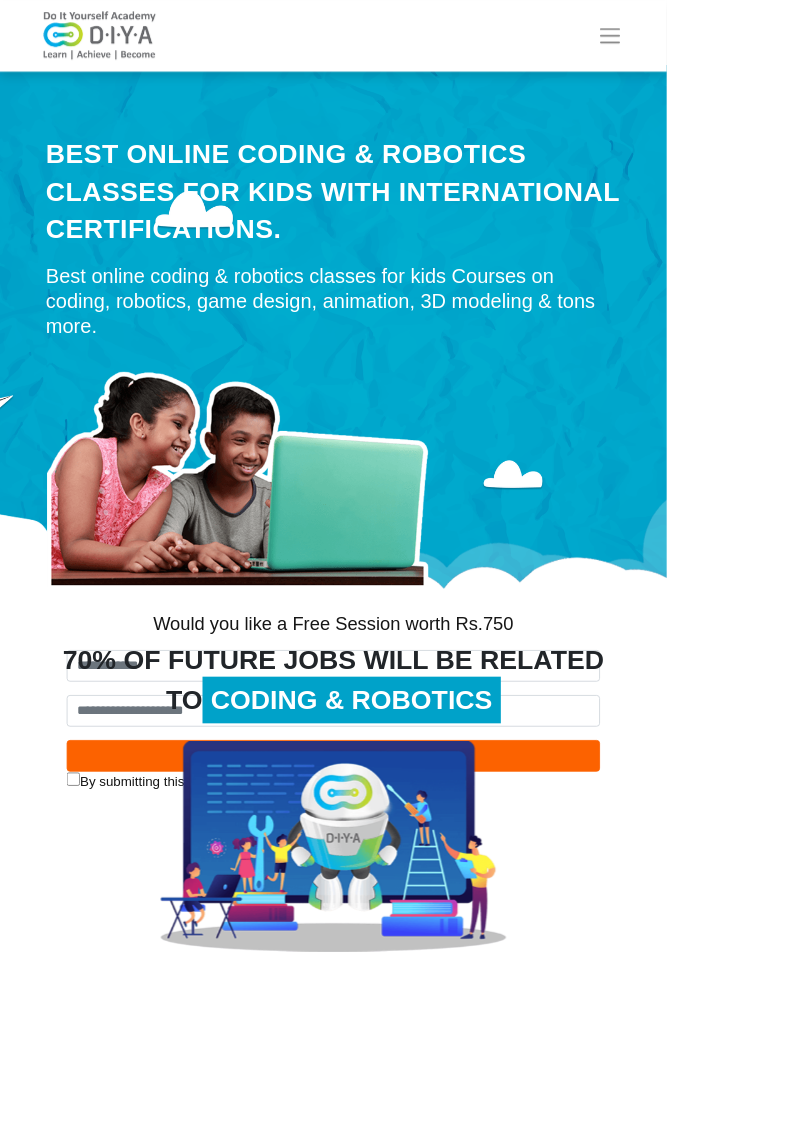 click at bounding box center [400, 562] 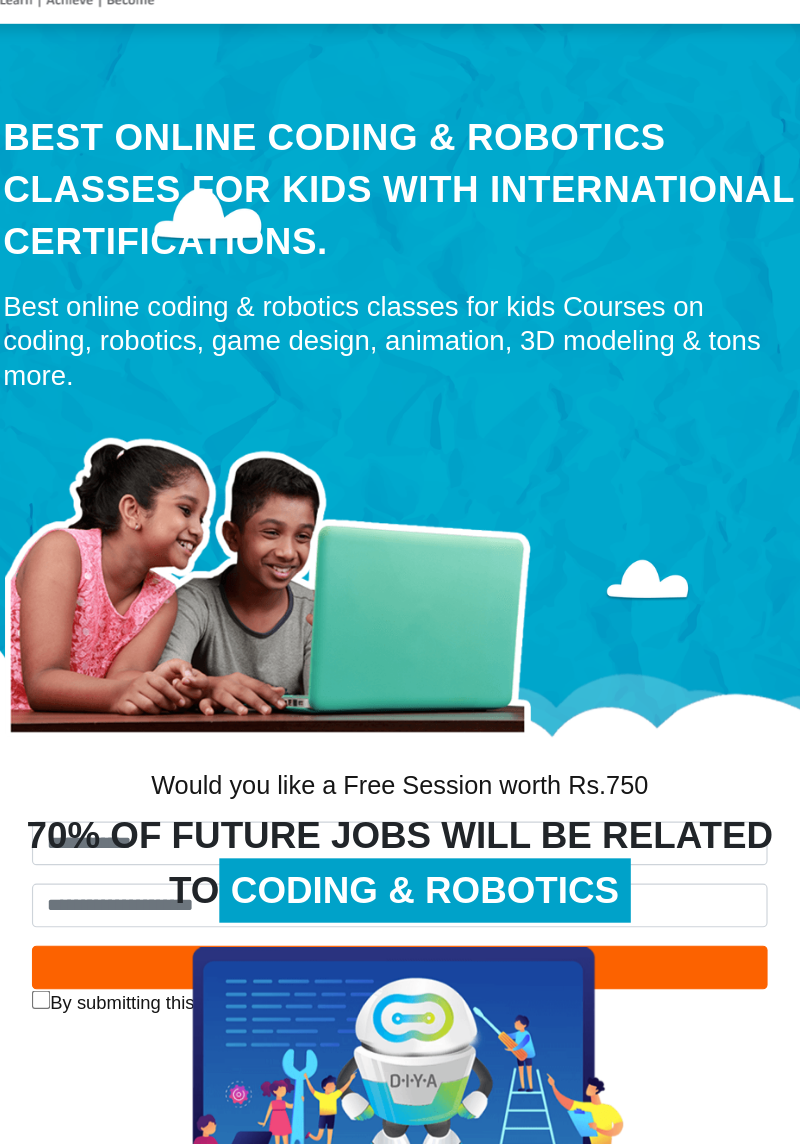 click at bounding box center [400, 562] 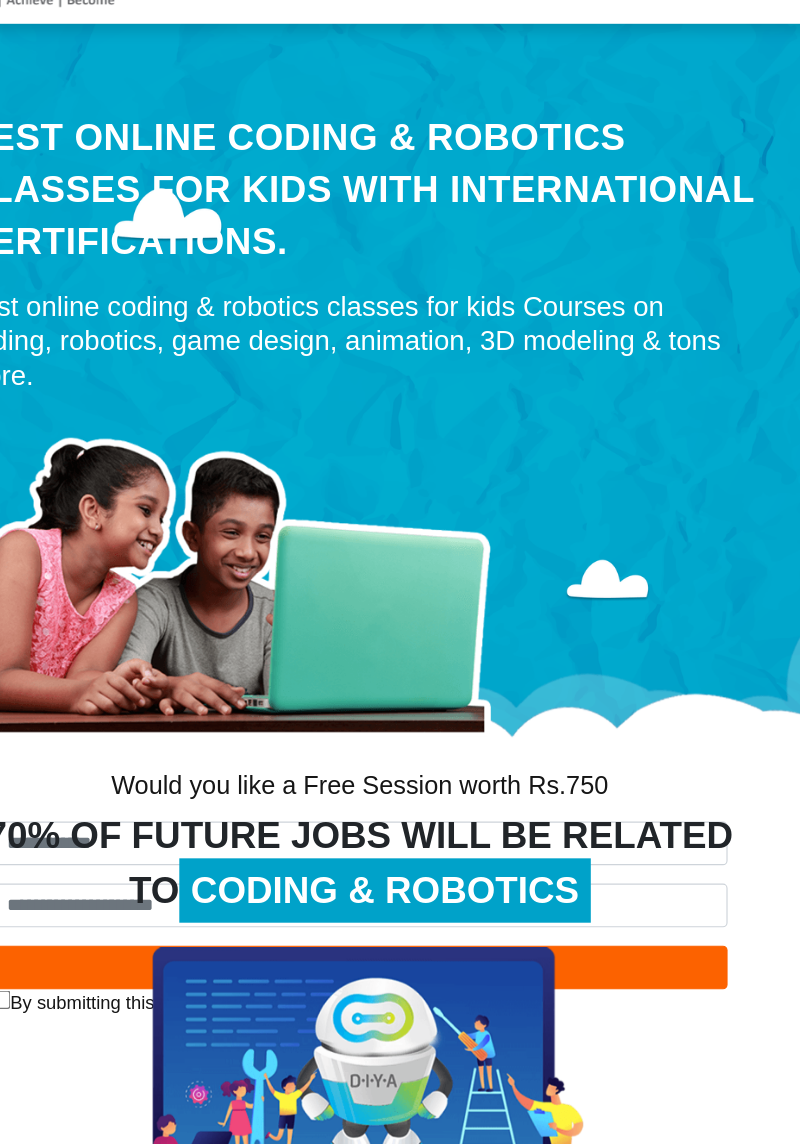 click on "70% OF FUTURE JOBS WILL BE RELATED TO  CODING & ROBOTICS" at bounding box center (400, 816) 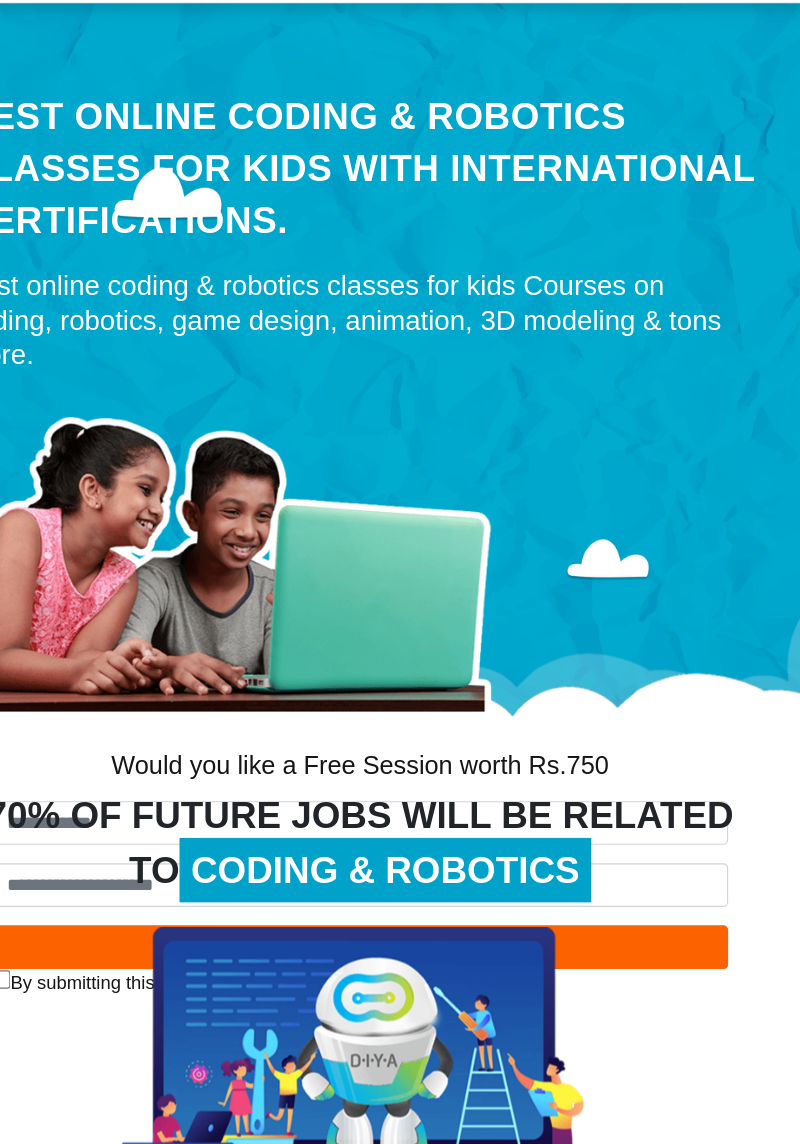 click on "70% OF FUTURE JOBS WILL BE RELATED TO  CODING & ROBOTICS" at bounding box center [400, 816] 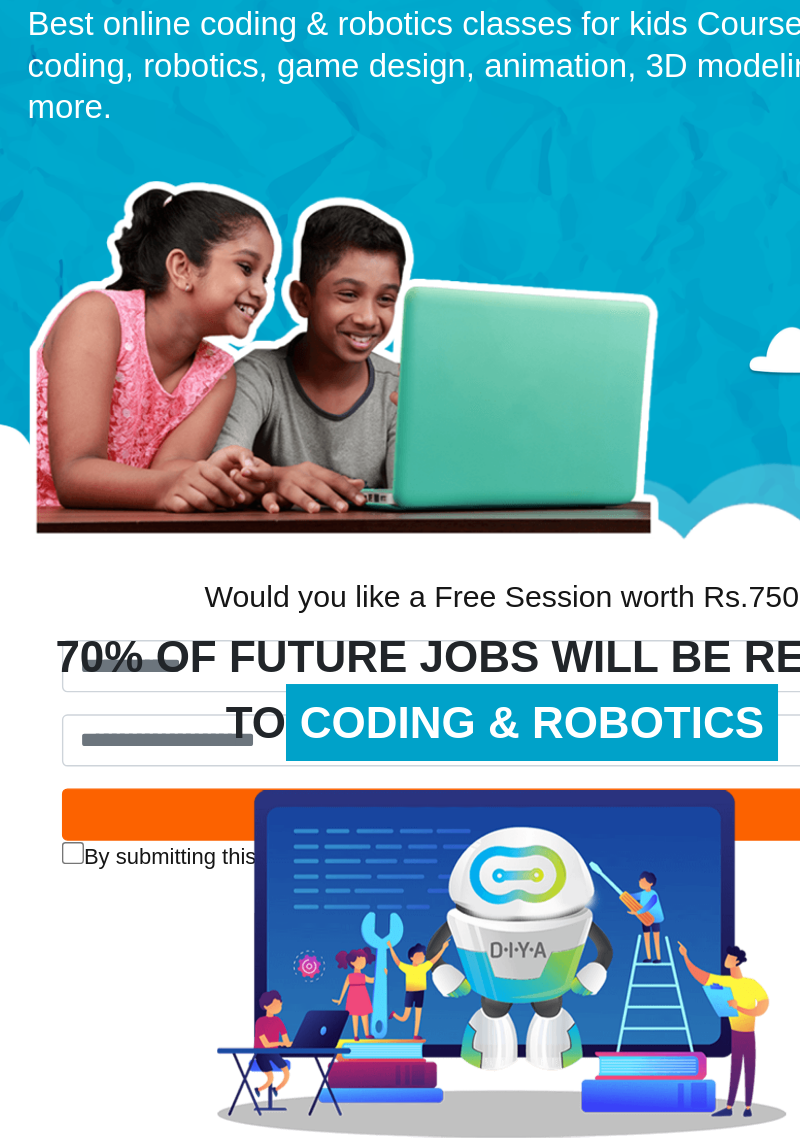 click at bounding box center (400, 1015) 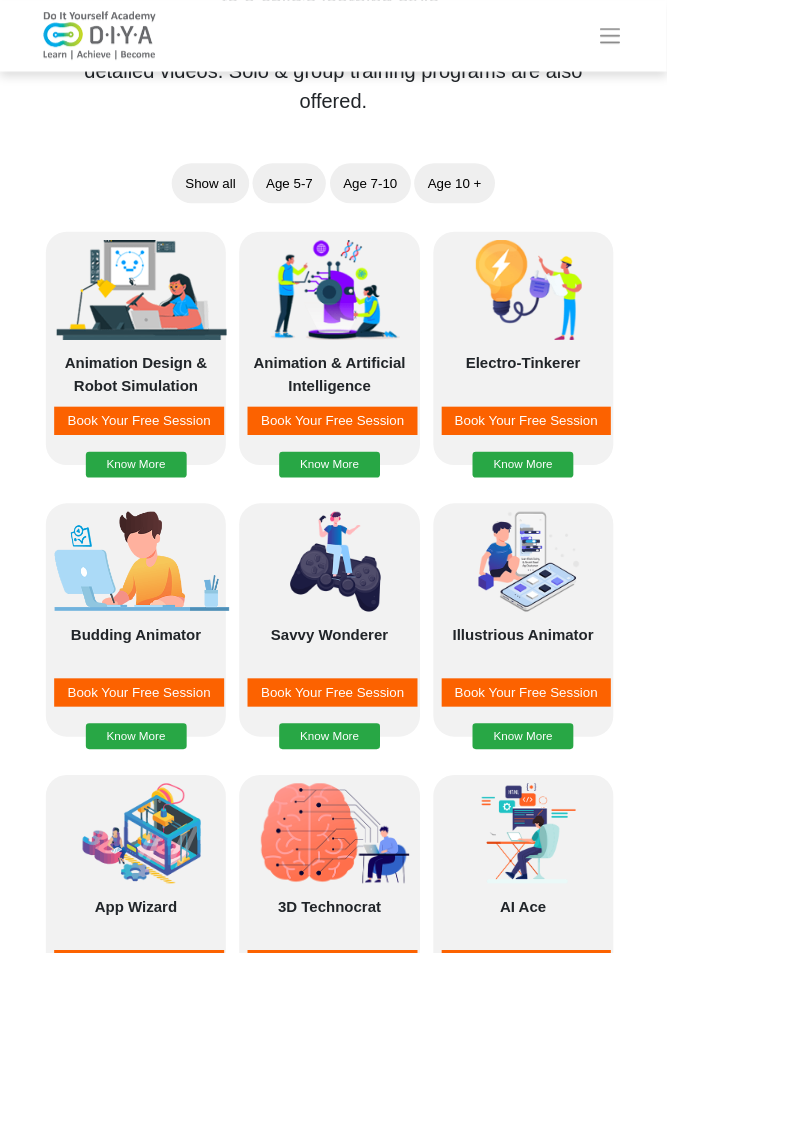 scroll, scrollTop: 1597, scrollLeft: 0, axis: vertical 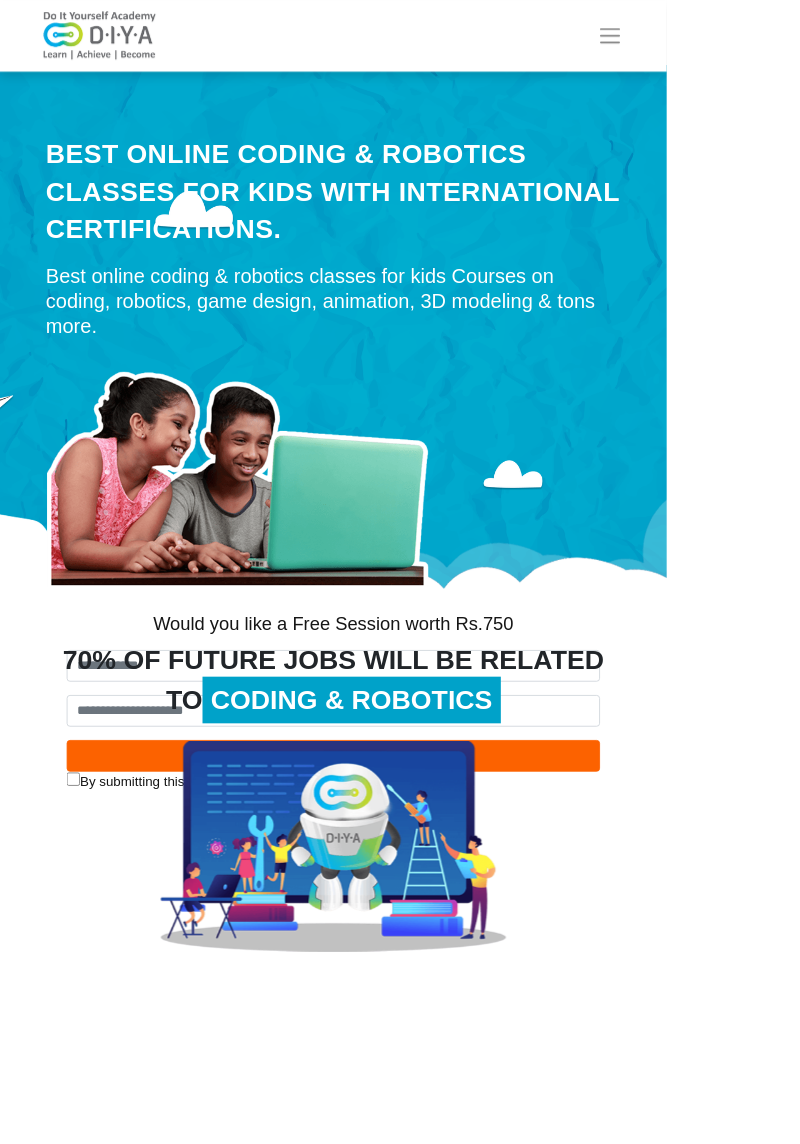 click on "70% OF FUTURE JOBS WILL BE RELATED TO  CODING & ROBOTICS" at bounding box center (400, 816) 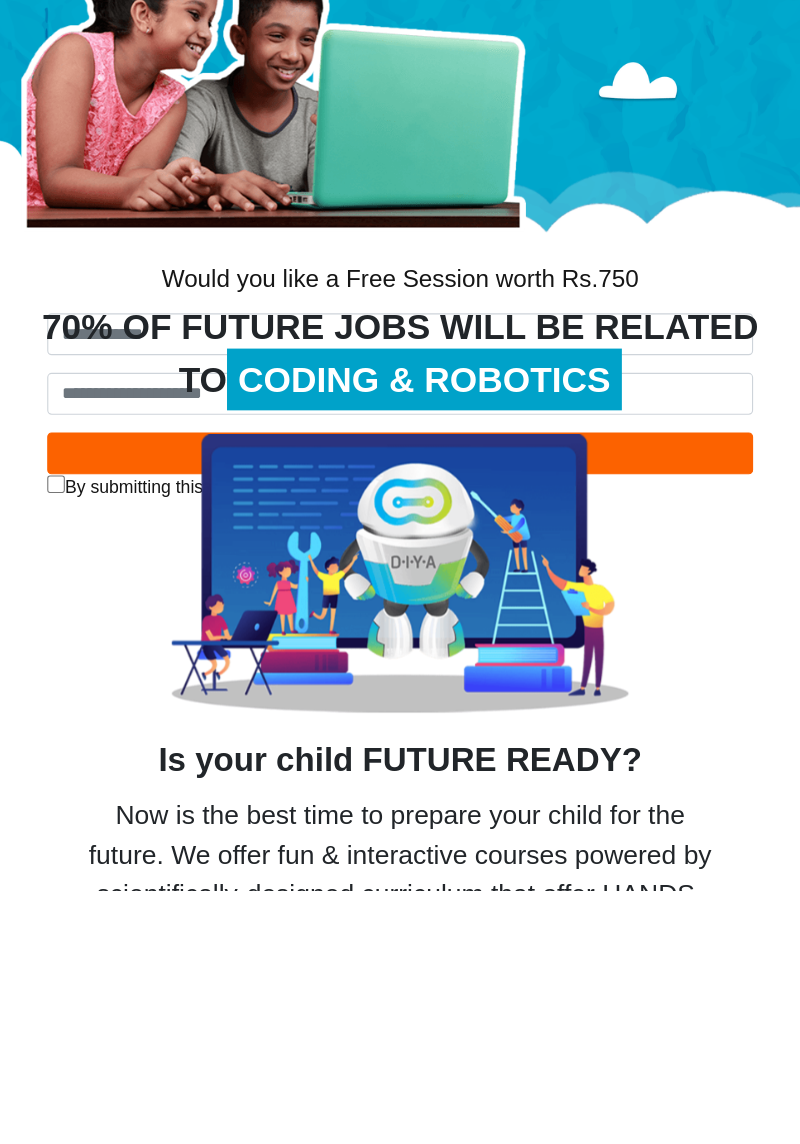 click on "Is your child FUTURE READY?" at bounding box center (400, 1024) 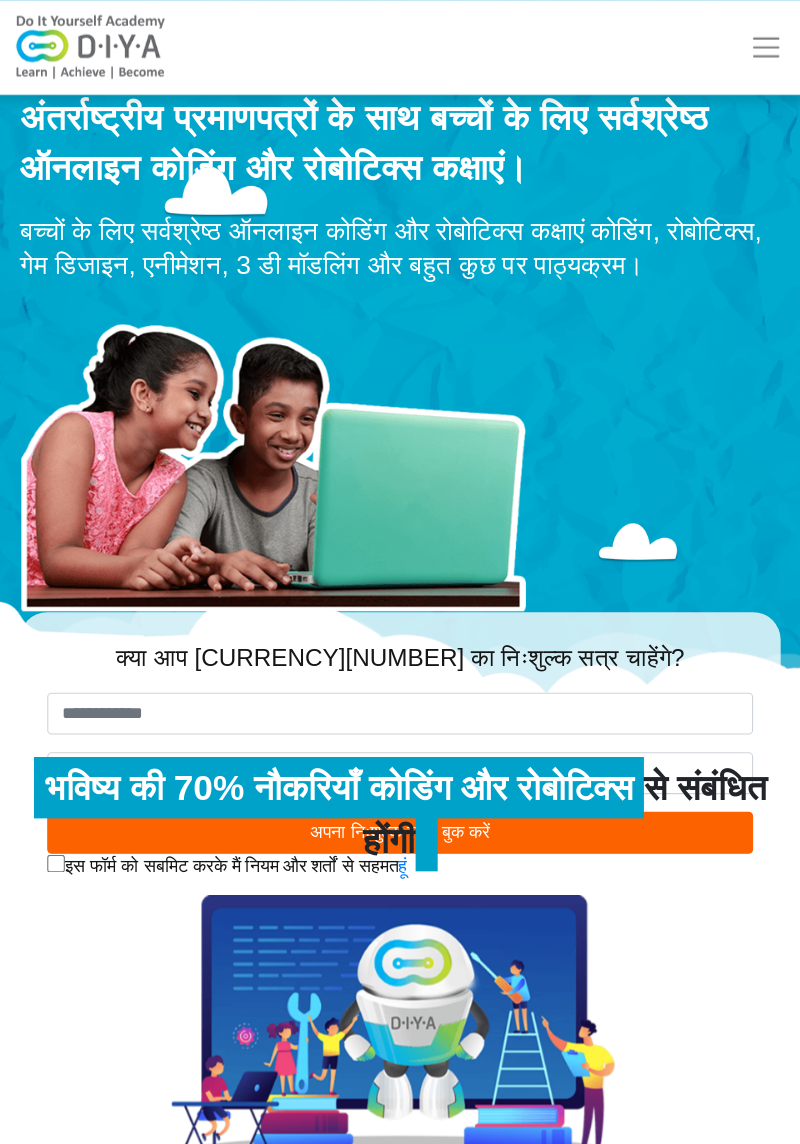 scroll, scrollTop: 0, scrollLeft: 0, axis: both 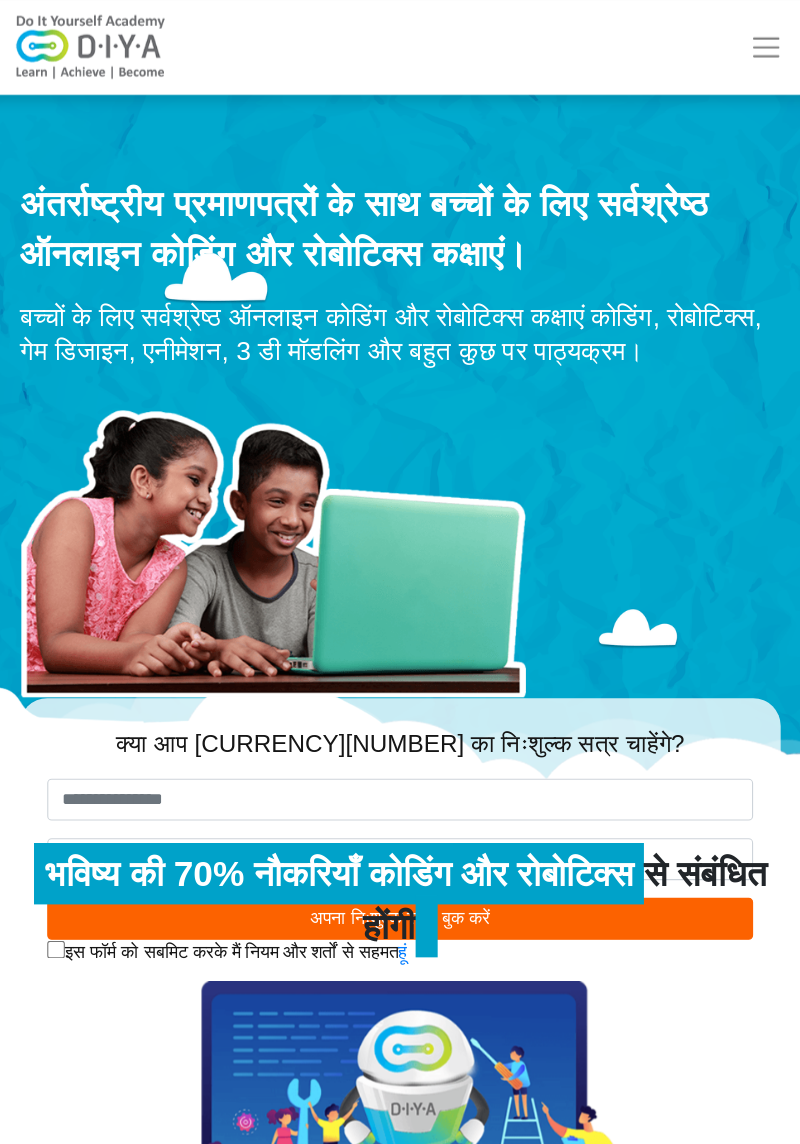 click at bounding box center [295, 488] 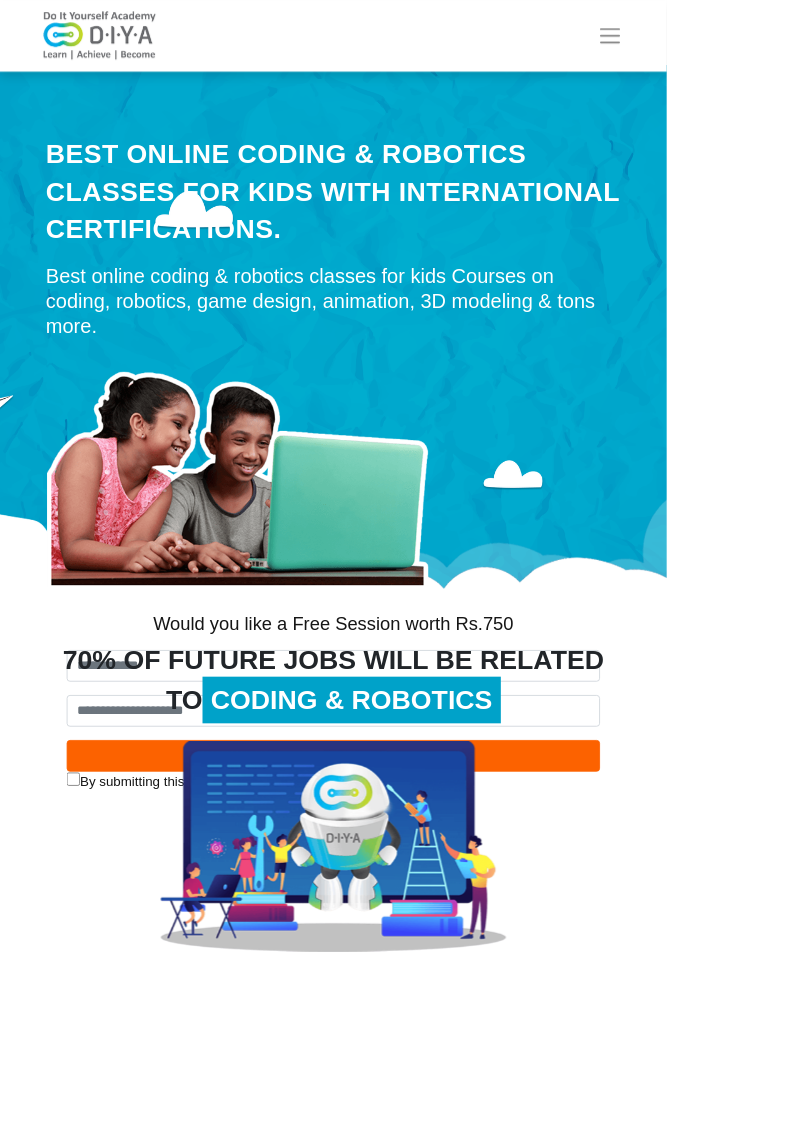click at bounding box center (400, 1015) 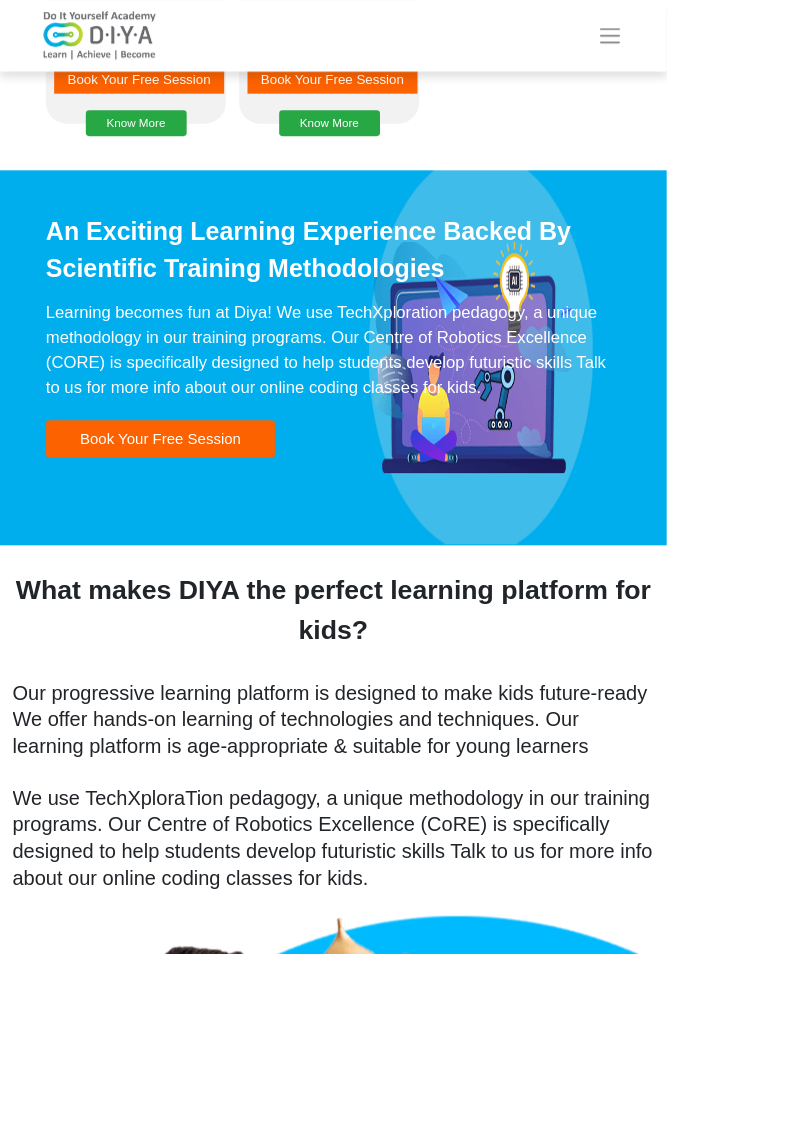 scroll, scrollTop: 3312, scrollLeft: 0, axis: vertical 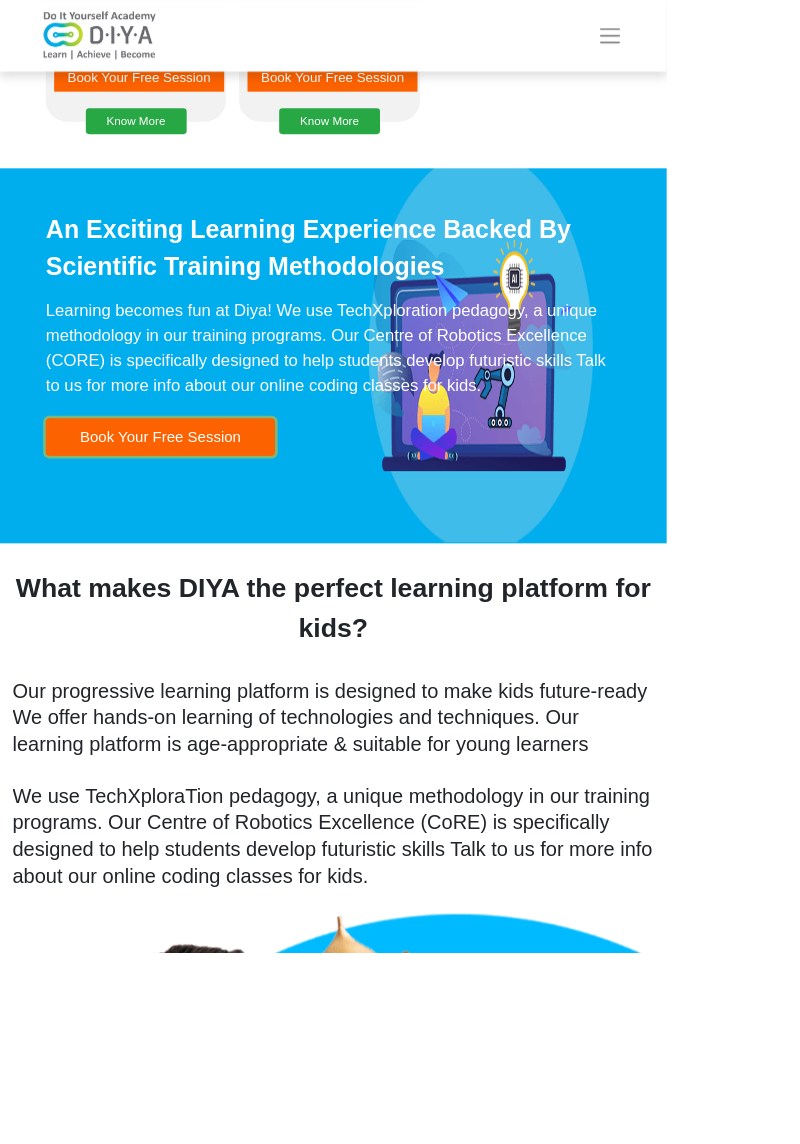 click on "Book Your Free Session" at bounding box center [192, 524] 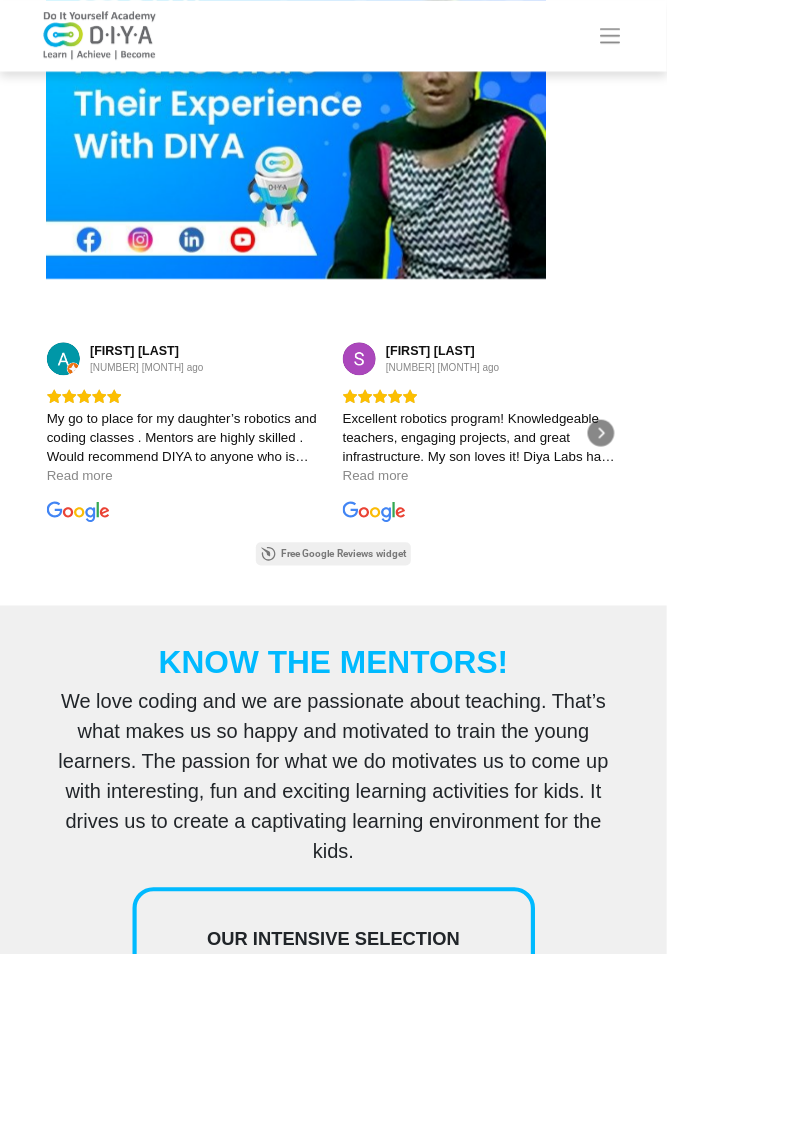 scroll, scrollTop: 8281, scrollLeft: 0, axis: vertical 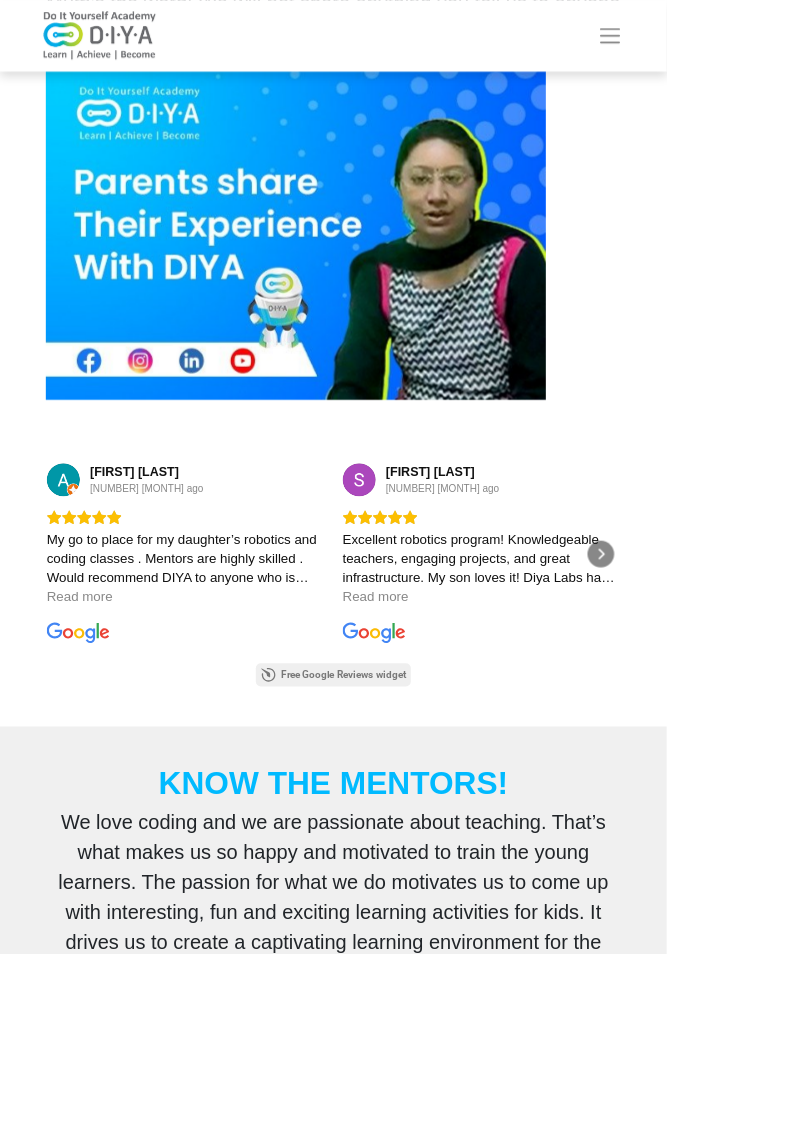 click on "Excellent robotics program! Knowledgeable teachers, engaging projects, and great infrastructure. My son loves it! Diya Labs has sparked his interest in robotics and developed his problem-solving skills. Highly recommended!" at bounding box center [577, 670] 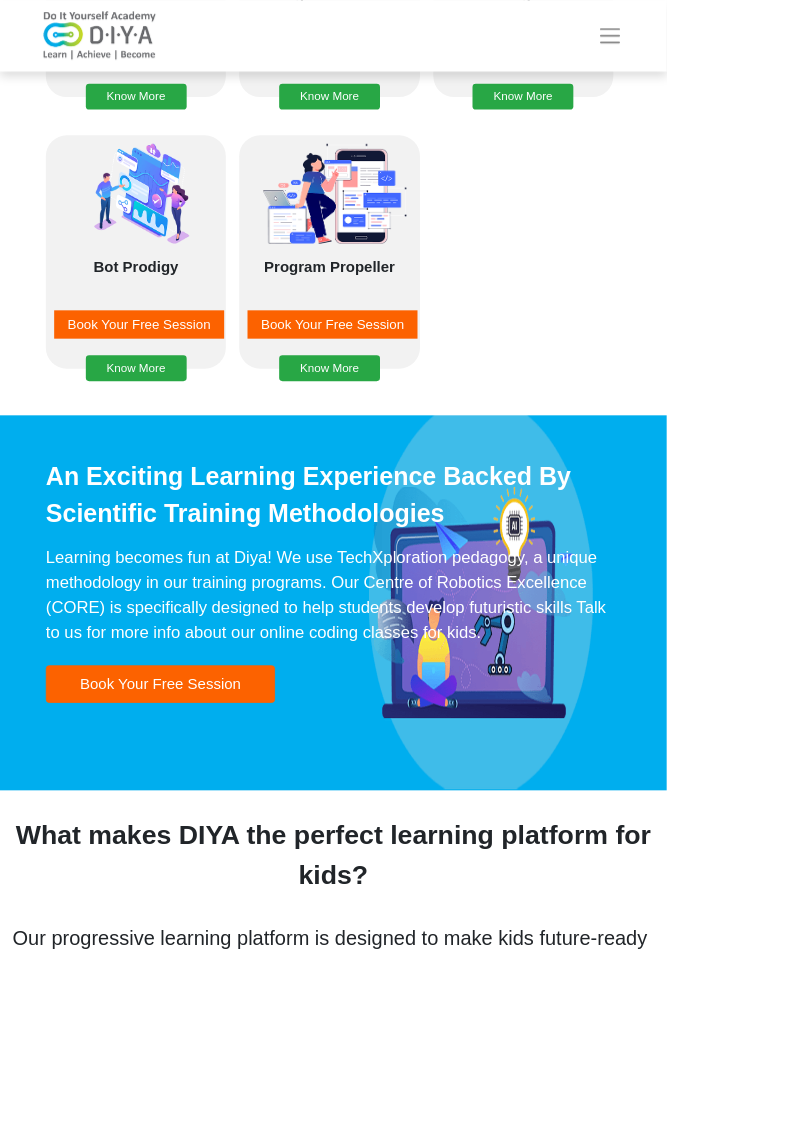 scroll, scrollTop: 2816, scrollLeft: 0, axis: vertical 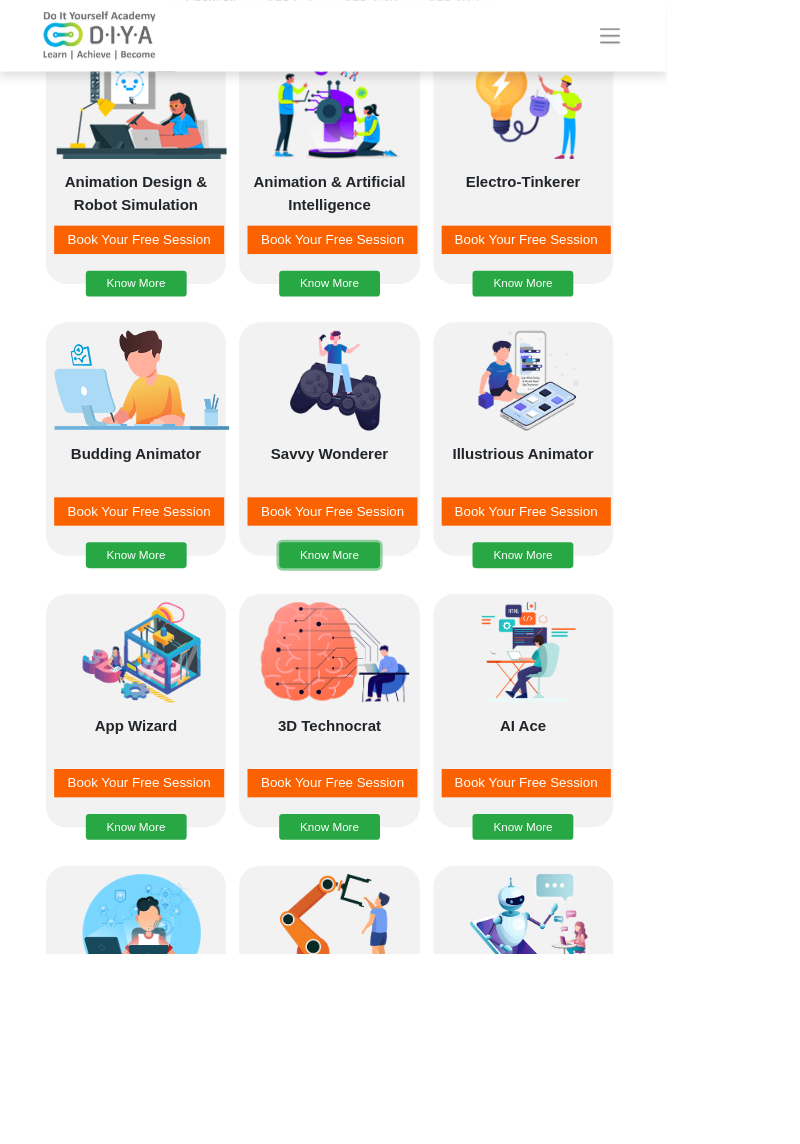 click on "Know More" at bounding box center [163, 666] 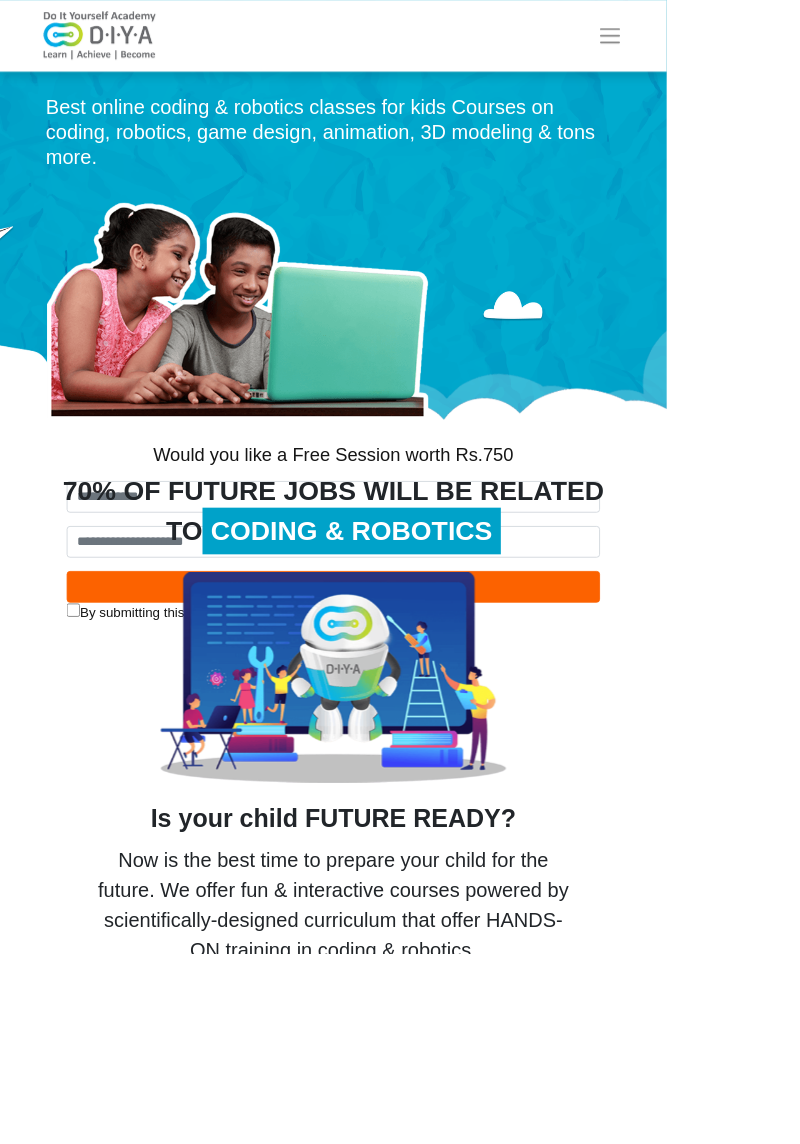 scroll, scrollTop: 78, scrollLeft: 0, axis: vertical 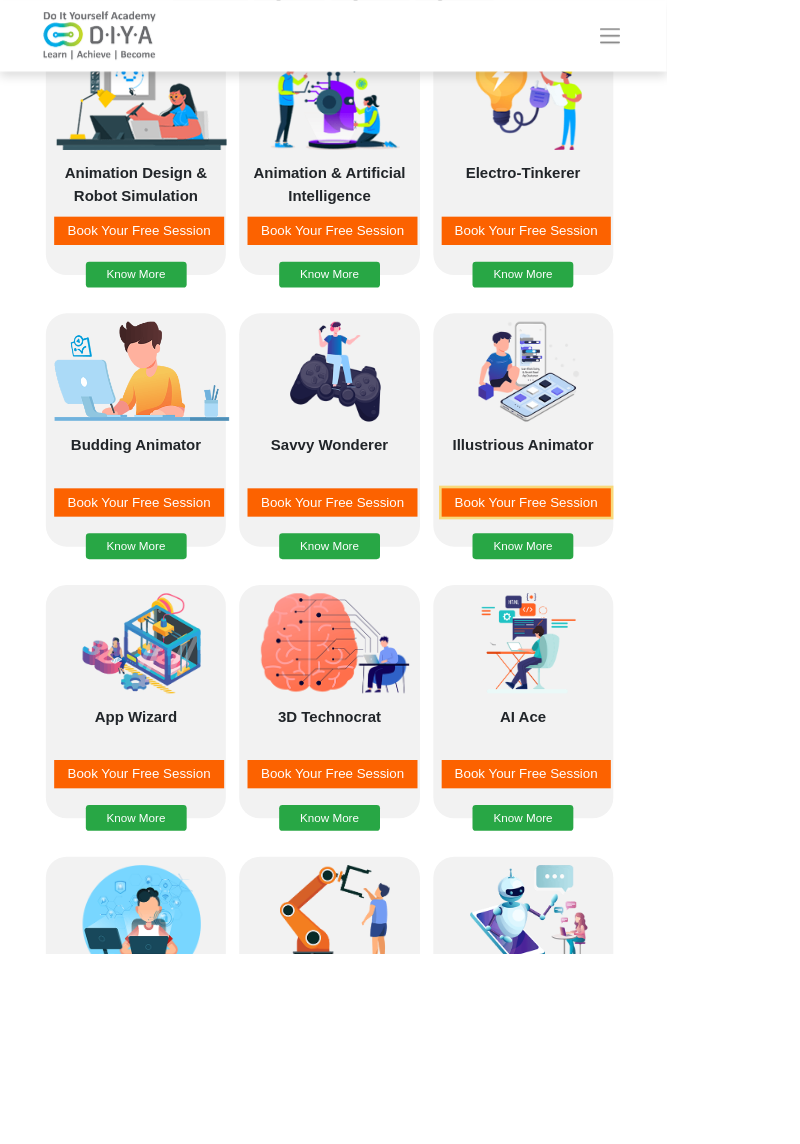 click on "Book Your Free Session" at bounding box center [399, 277] 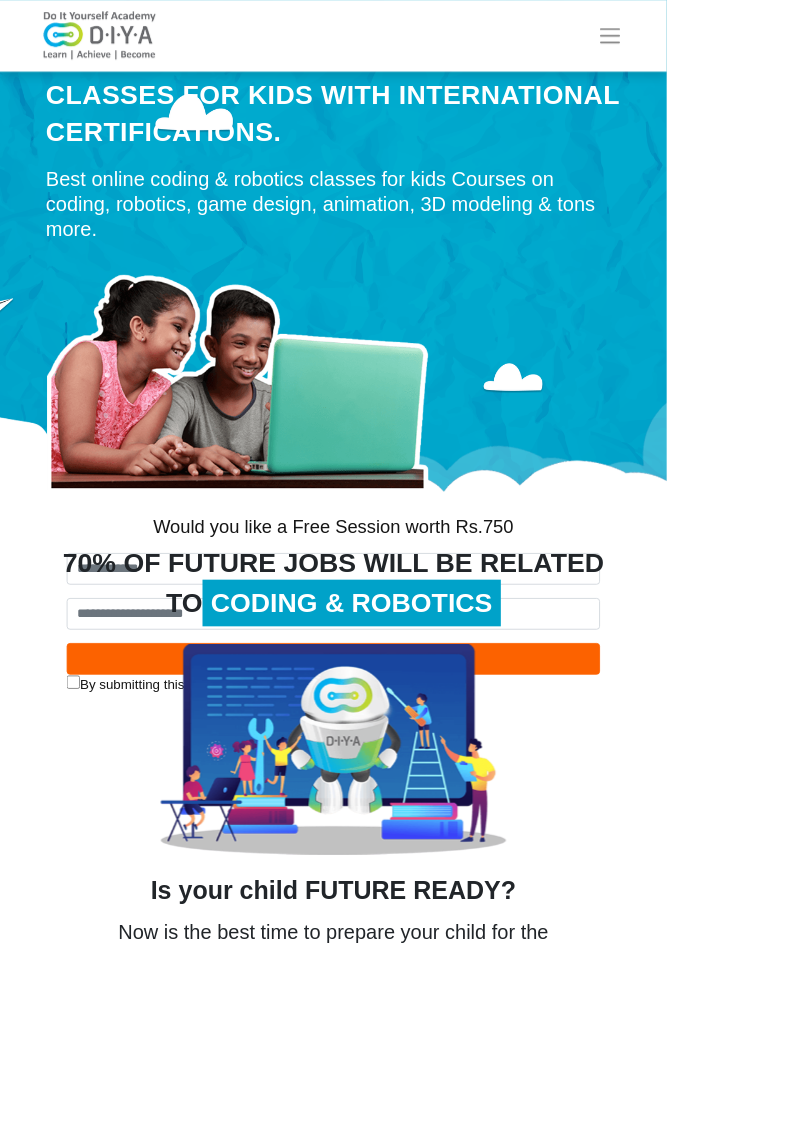 scroll, scrollTop: 128, scrollLeft: 0, axis: vertical 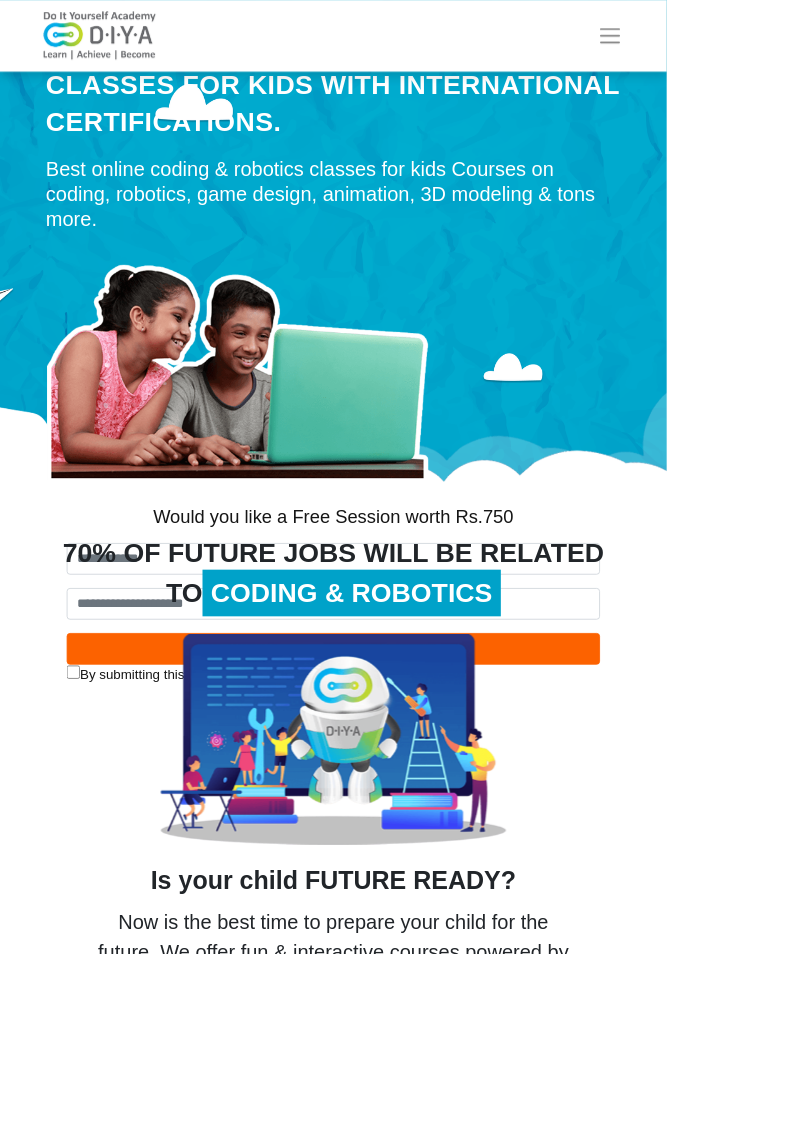 click at bounding box center (400, 887) 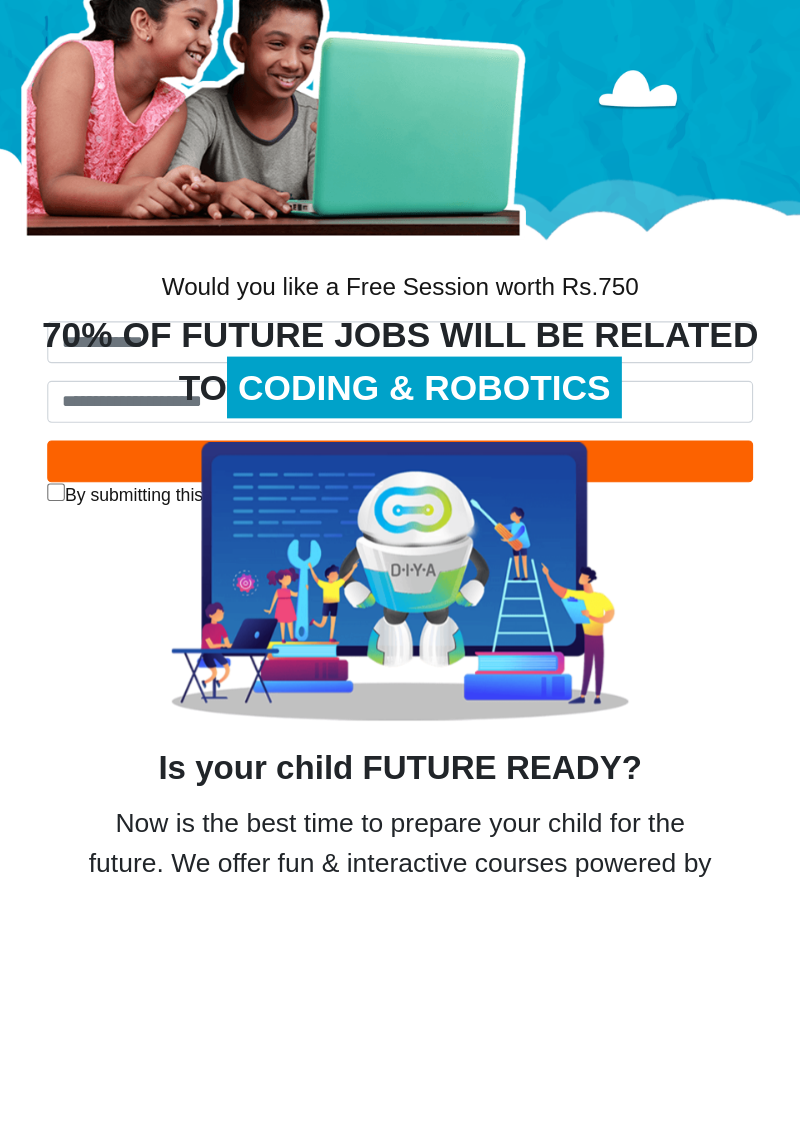 scroll, scrollTop: 160, scrollLeft: 0, axis: vertical 